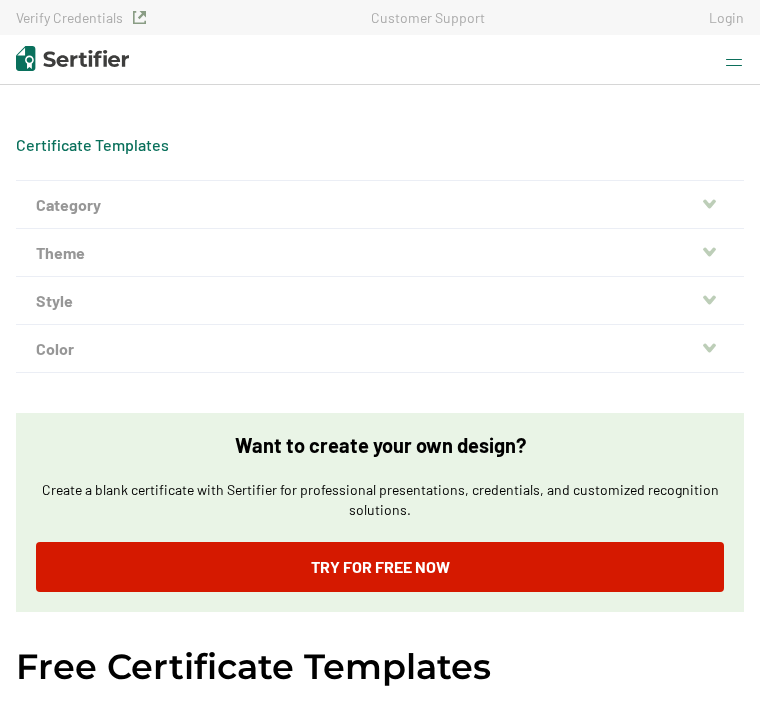 scroll, scrollTop: 0, scrollLeft: 0, axis: both 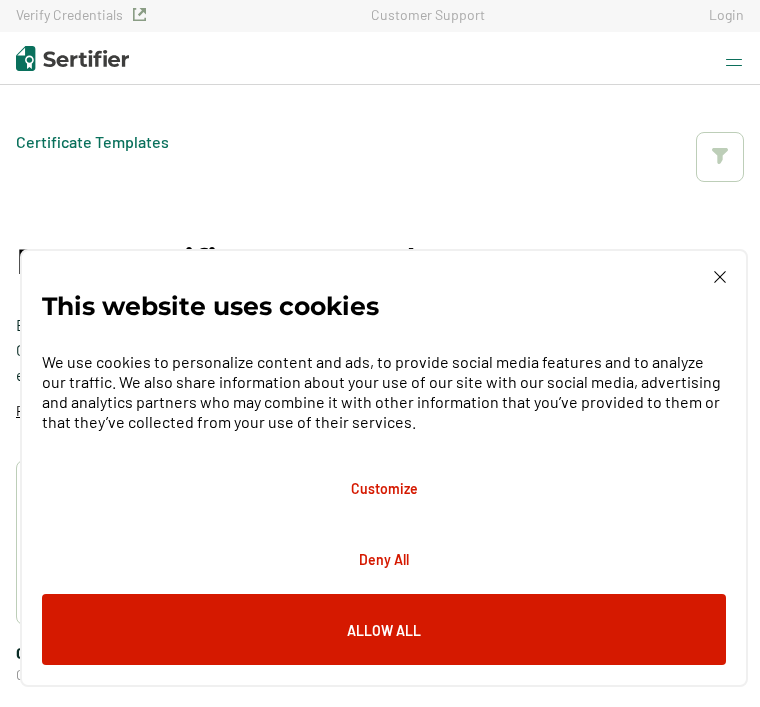 click on "Customize" at bounding box center [384, 487] 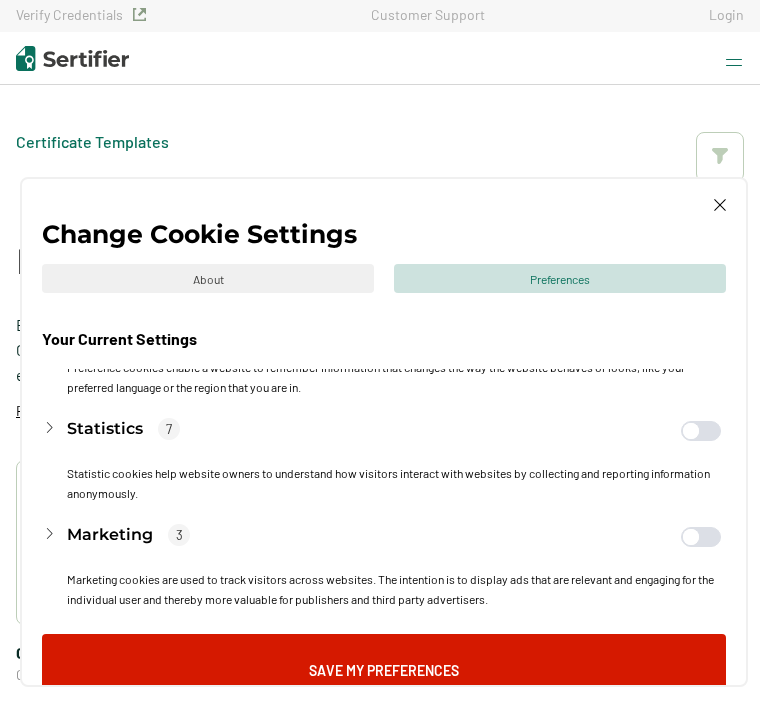 scroll, scrollTop: 174, scrollLeft: 0, axis: vertical 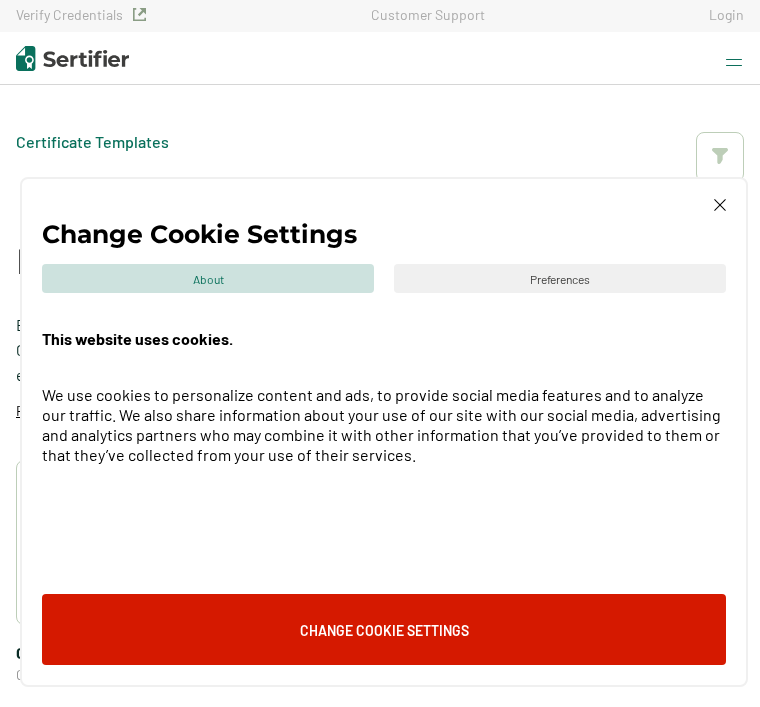 click on "Preferences" at bounding box center (560, 278) 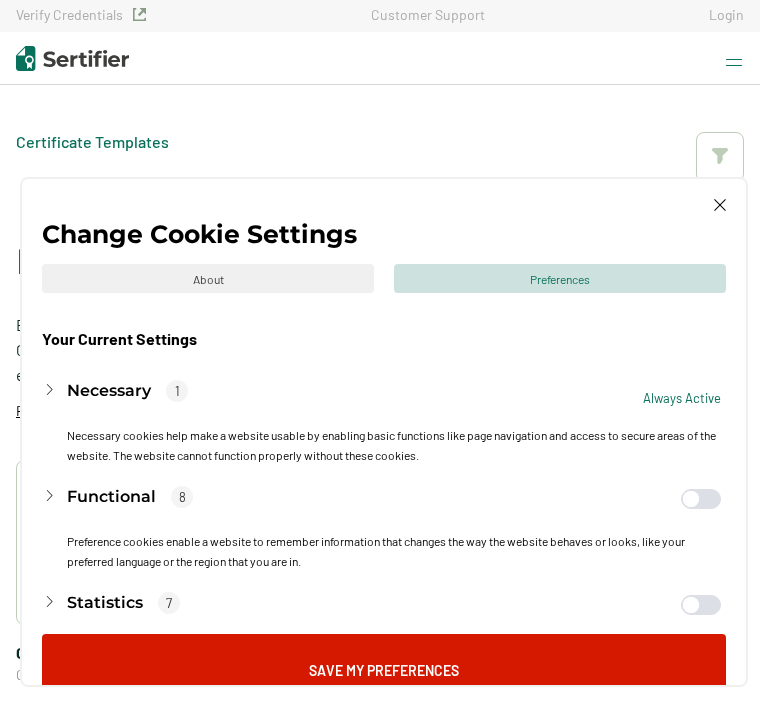 click 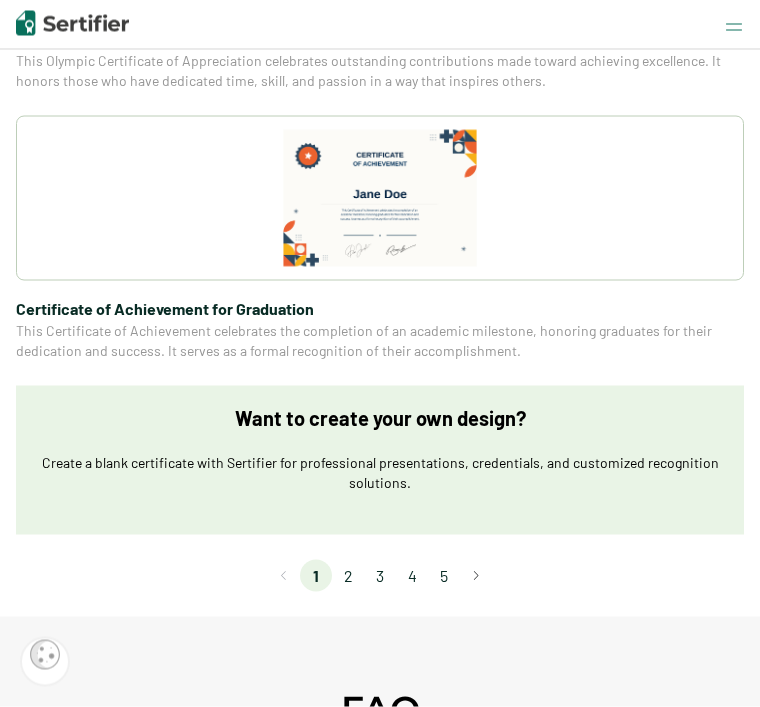 scroll, scrollTop: 3568, scrollLeft: 0, axis: vertical 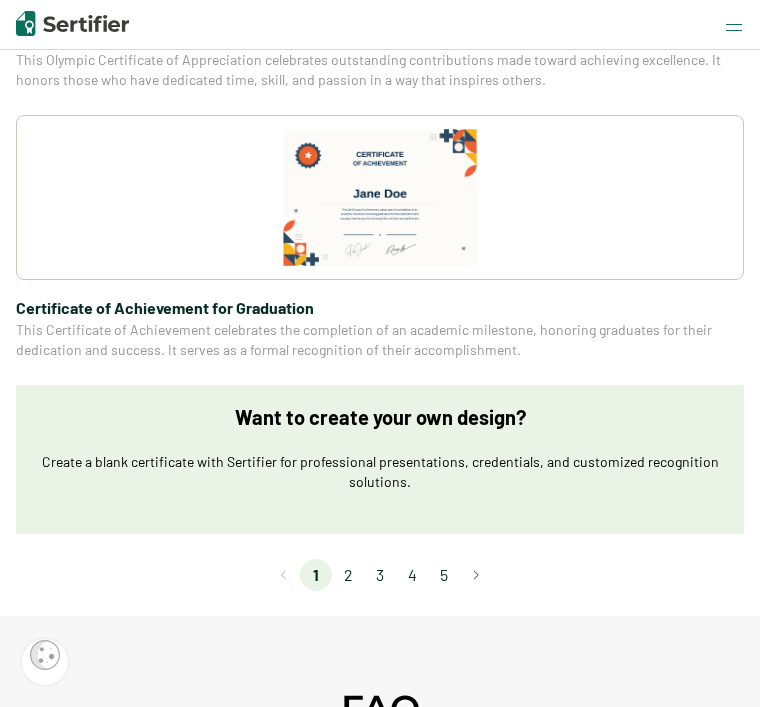 click on "2" at bounding box center (348, 575) 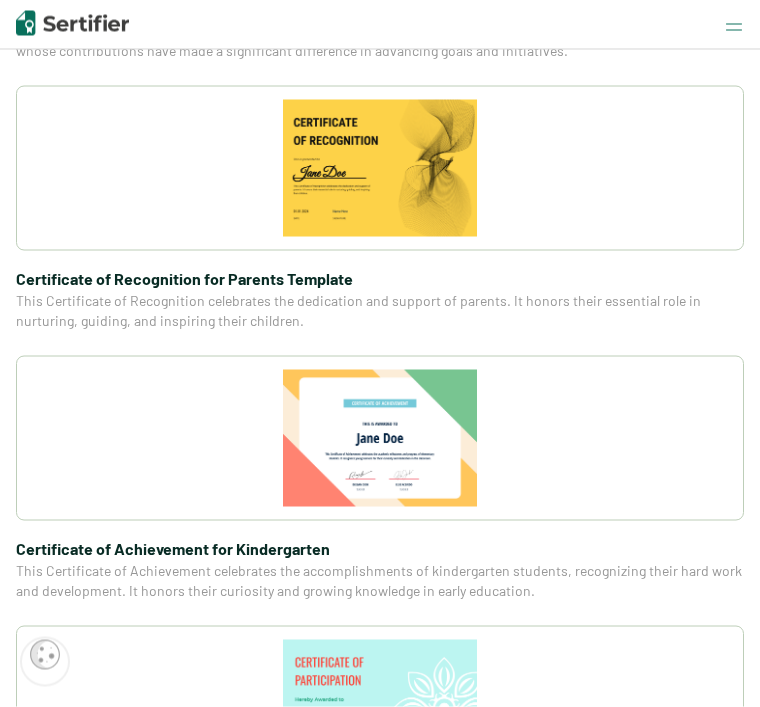 scroll, scrollTop: 2248, scrollLeft: 0, axis: vertical 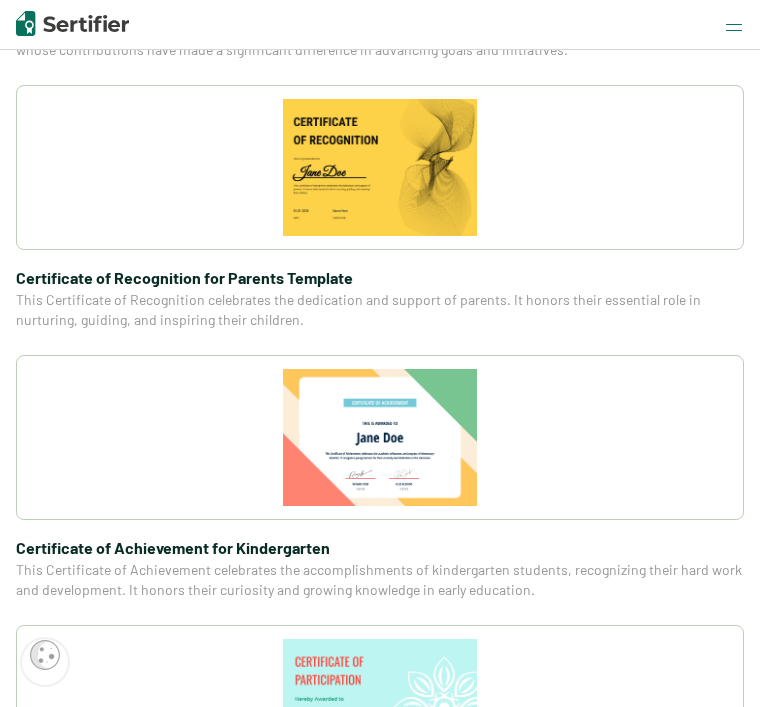 click at bounding box center [380, 437] 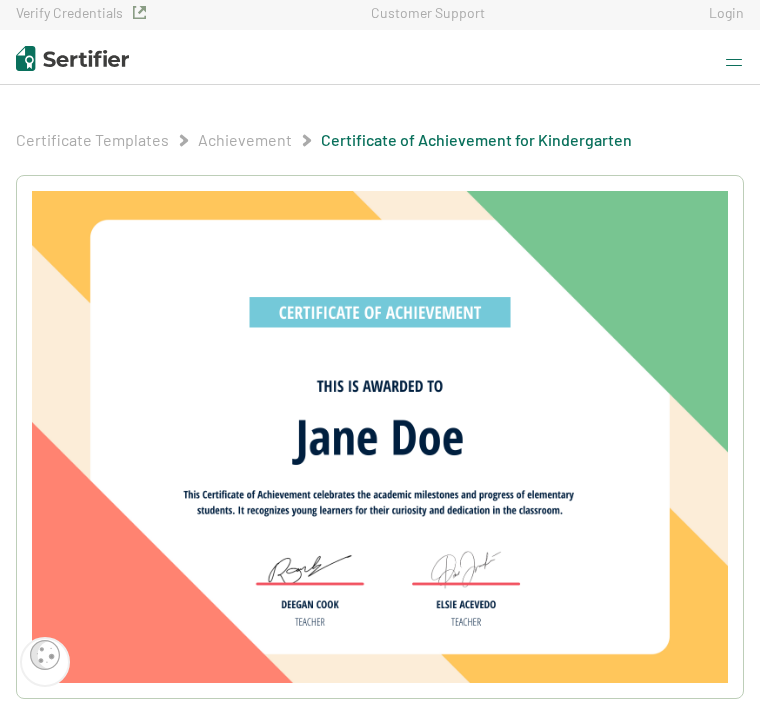 scroll, scrollTop: 0, scrollLeft: 0, axis: both 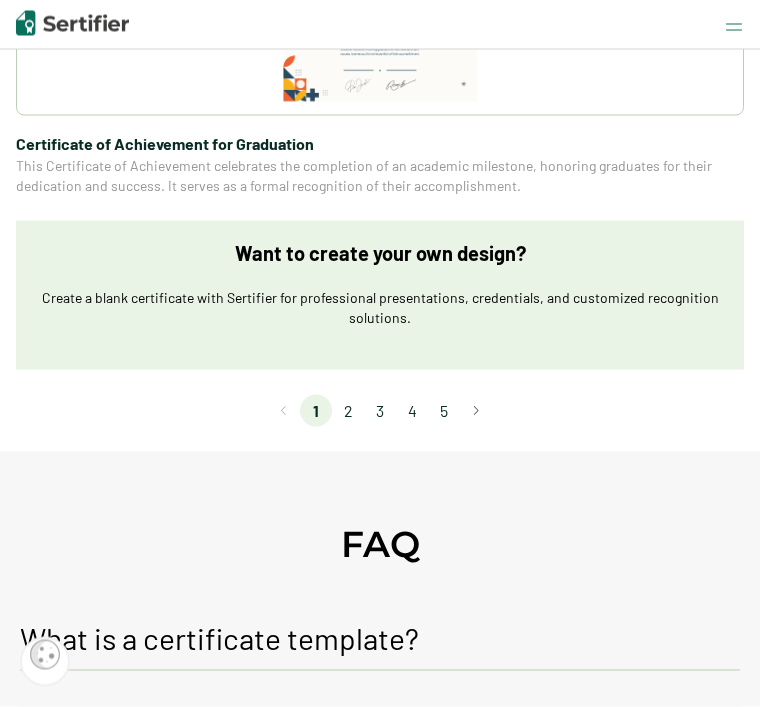 click on "2" 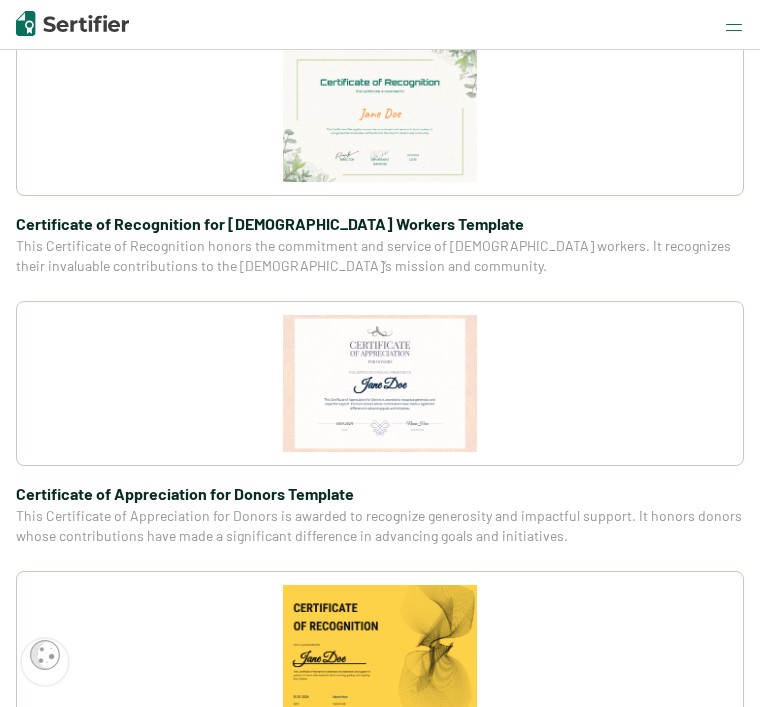 scroll, scrollTop: 1765, scrollLeft: 0, axis: vertical 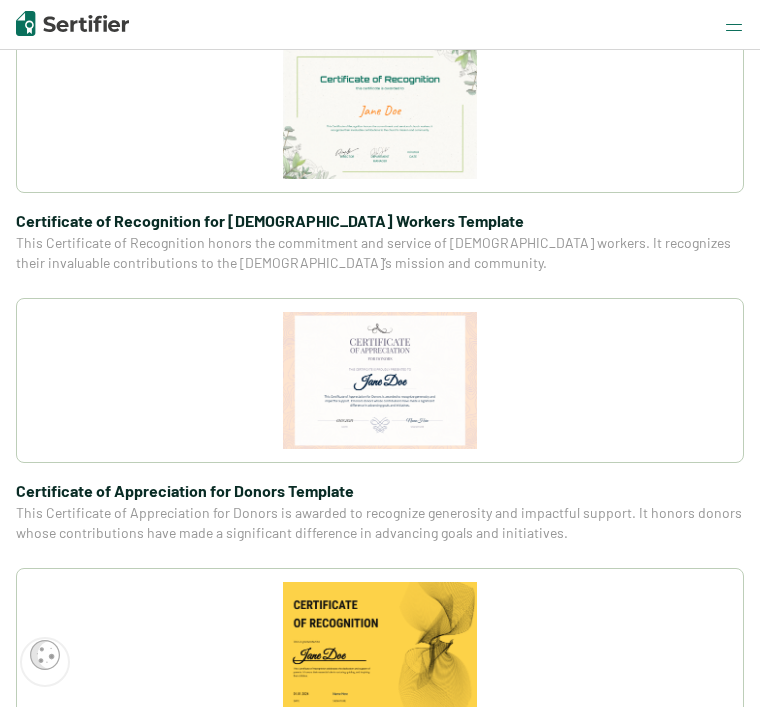 click at bounding box center [380, 380] 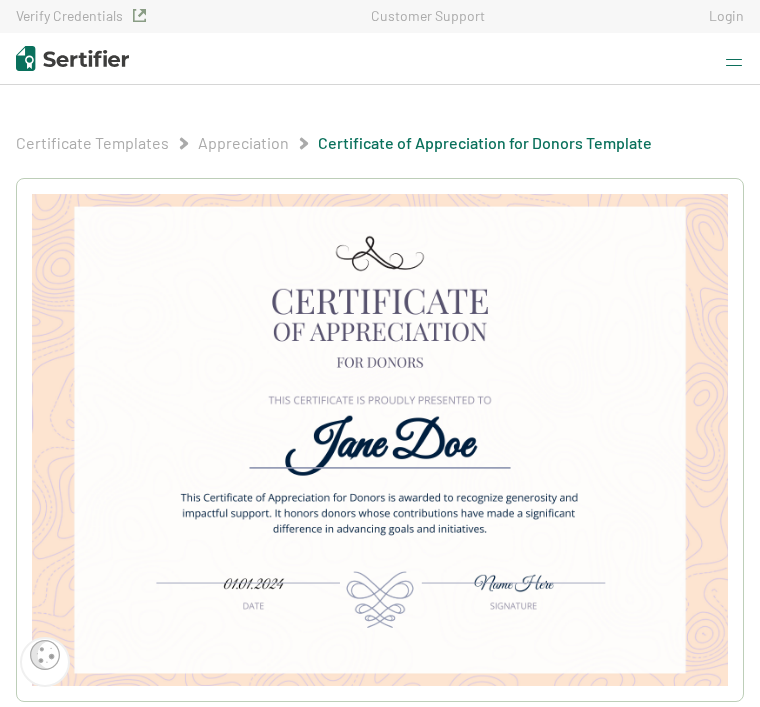 scroll, scrollTop: 0, scrollLeft: 0, axis: both 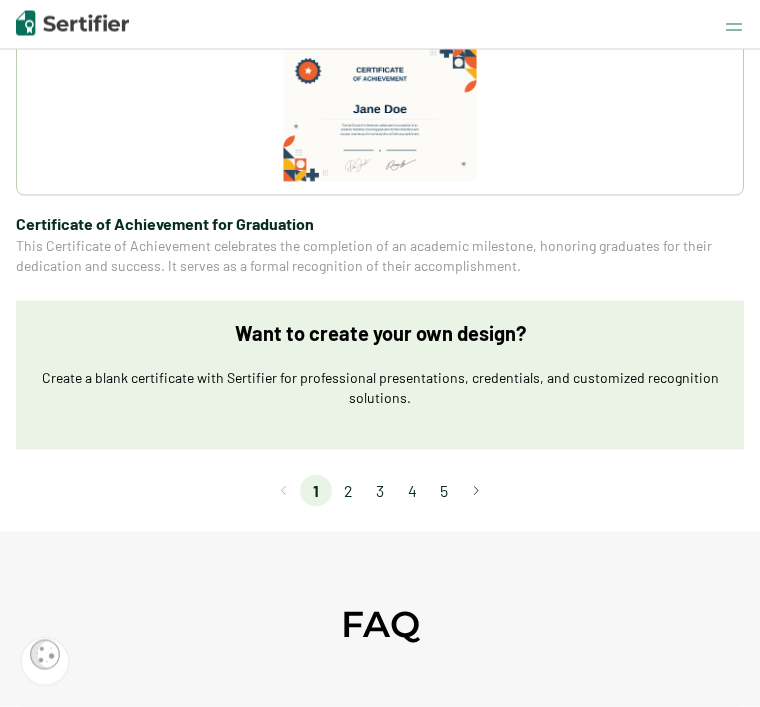 click on "3" 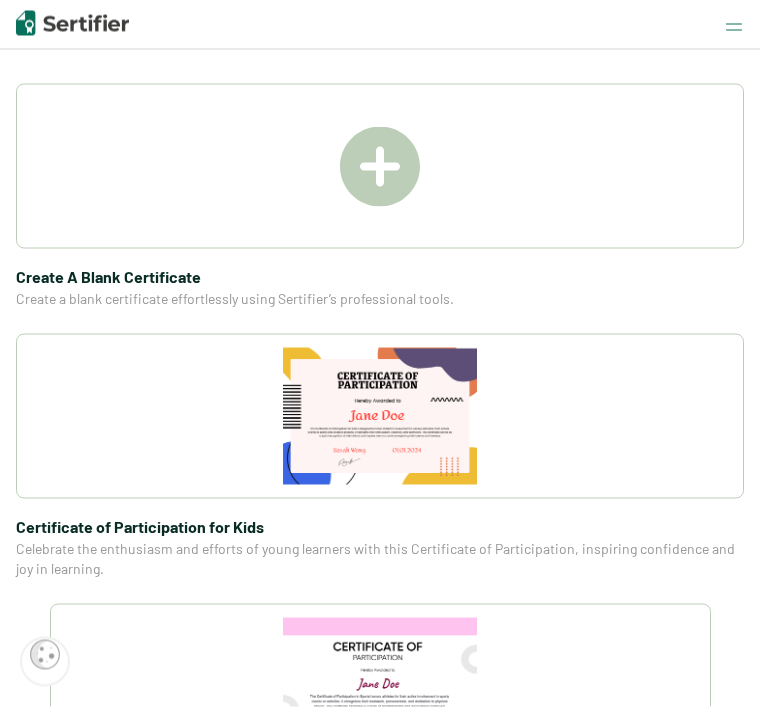 scroll, scrollTop: 380, scrollLeft: 0, axis: vertical 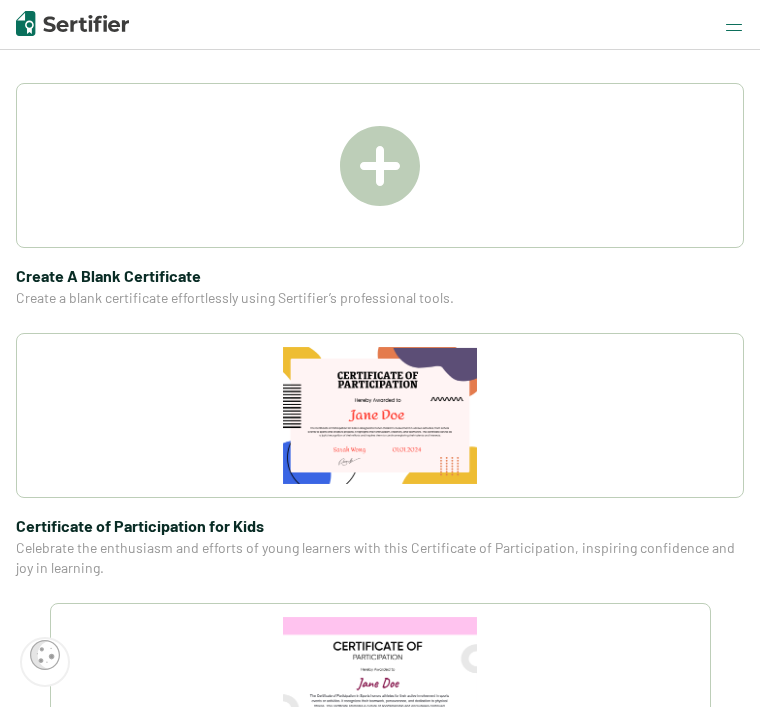 click at bounding box center (380, 166) 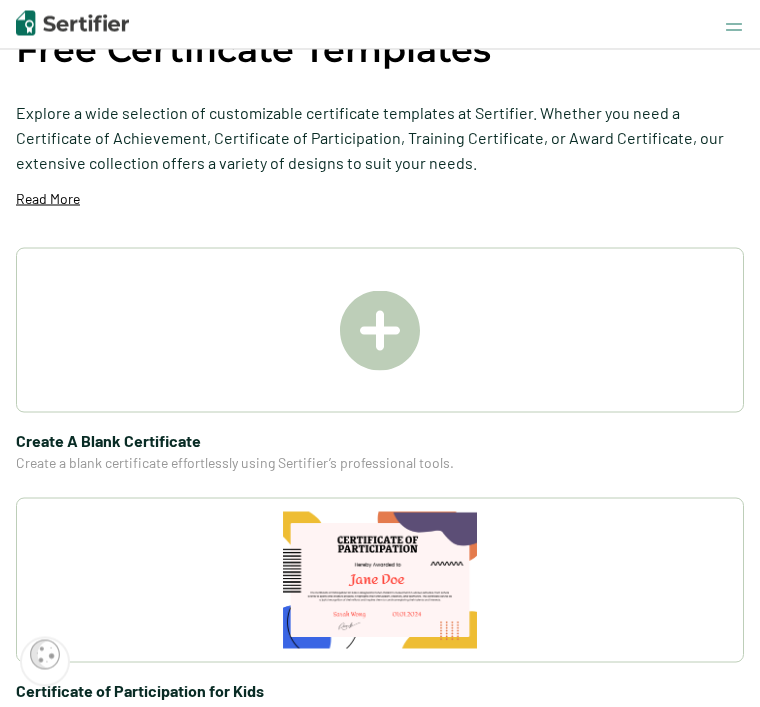 scroll, scrollTop: 216, scrollLeft: 0, axis: vertical 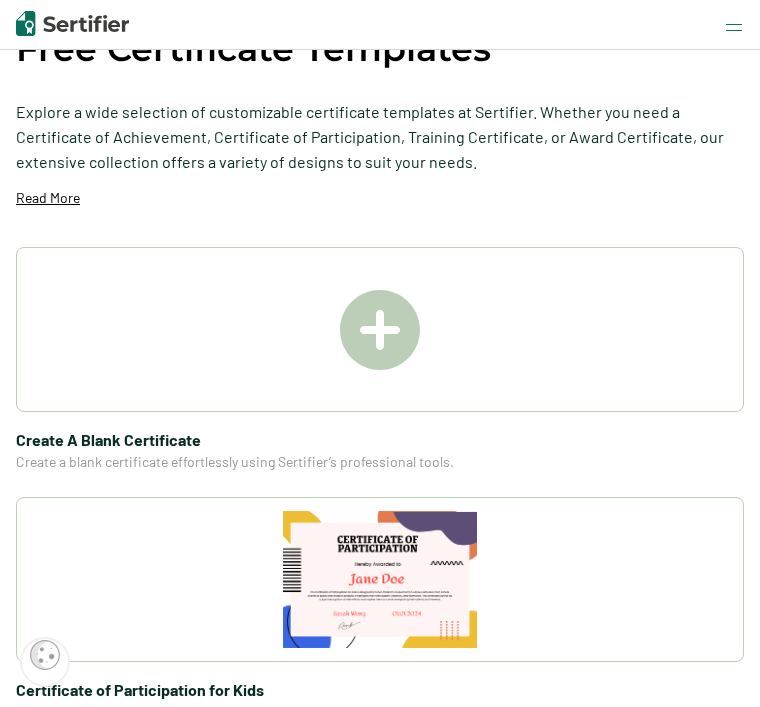 click at bounding box center [380, 330] 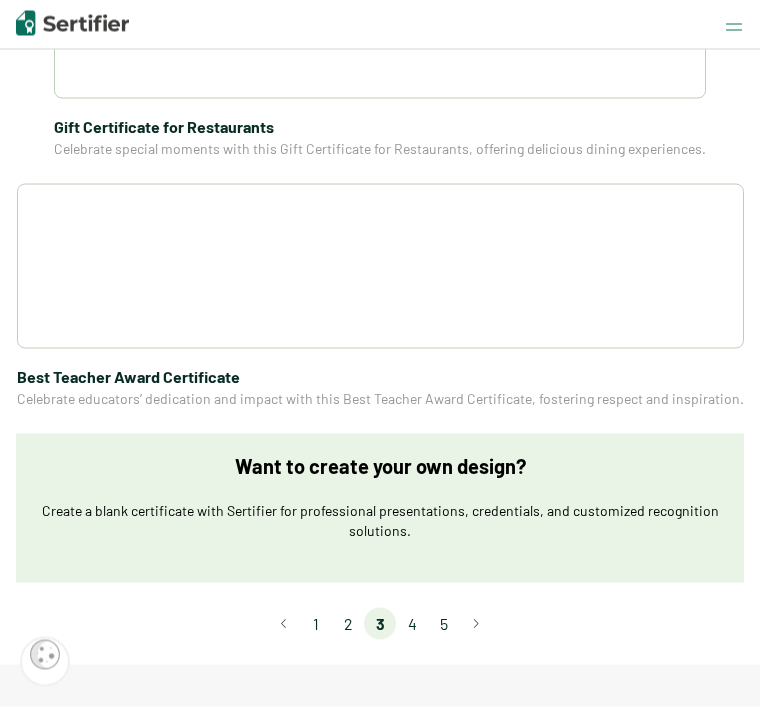 scroll, scrollTop: 3358, scrollLeft: 0, axis: vertical 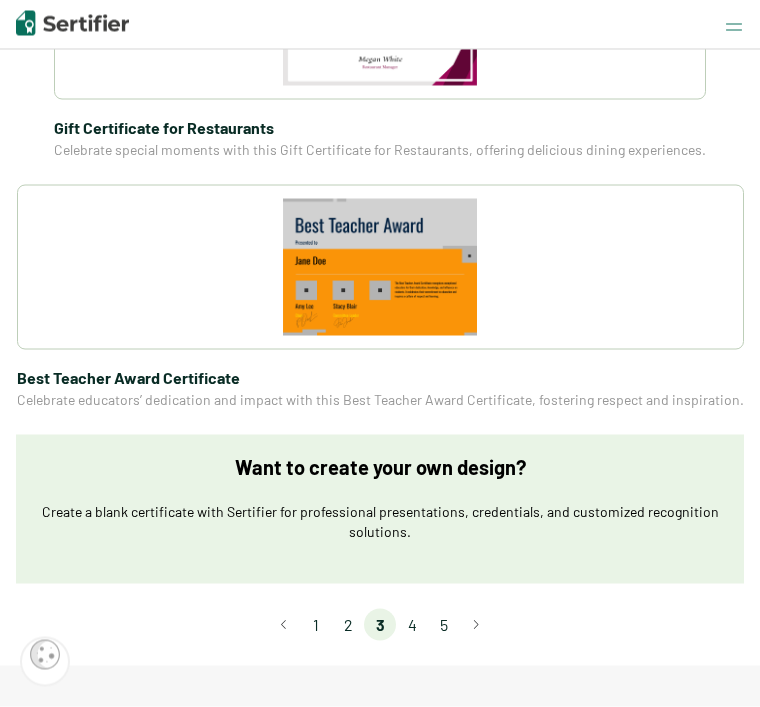 click on "4" 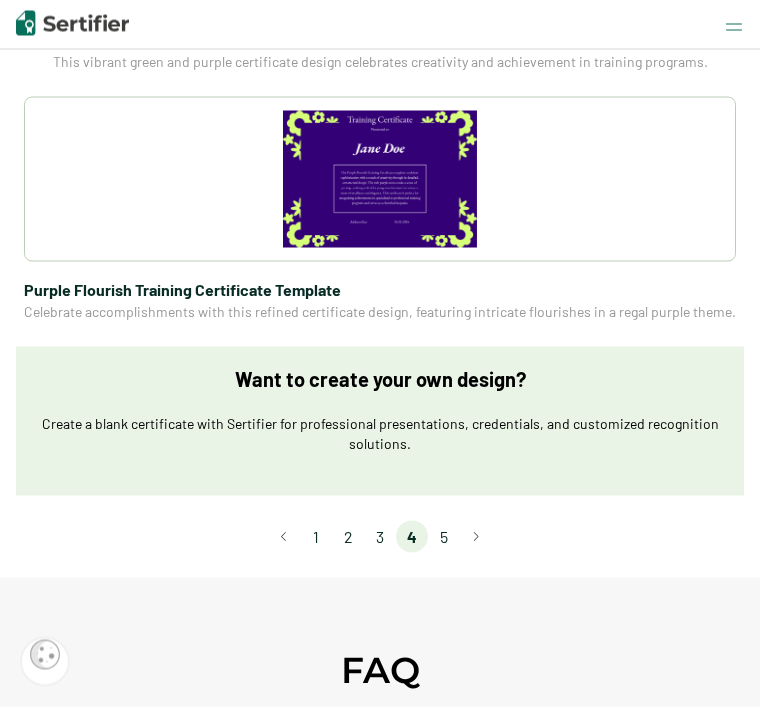 scroll, scrollTop: 3427, scrollLeft: 0, axis: vertical 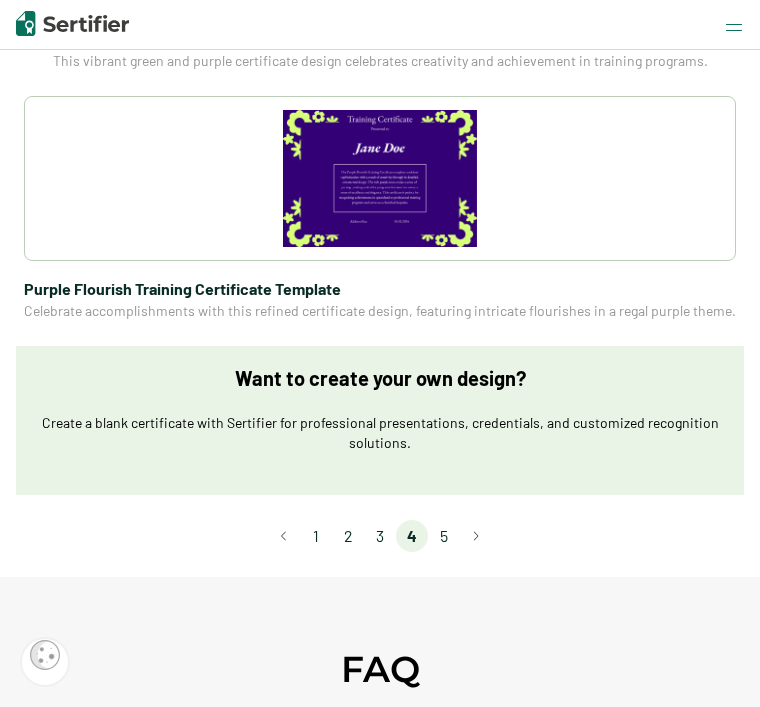 click on "5" 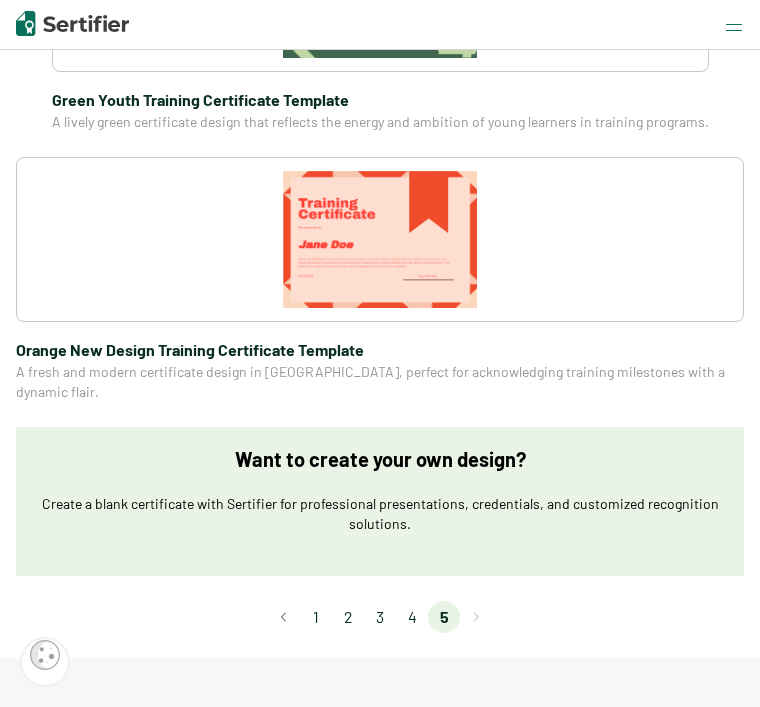 scroll, scrollTop: 817, scrollLeft: 0, axis: vertical 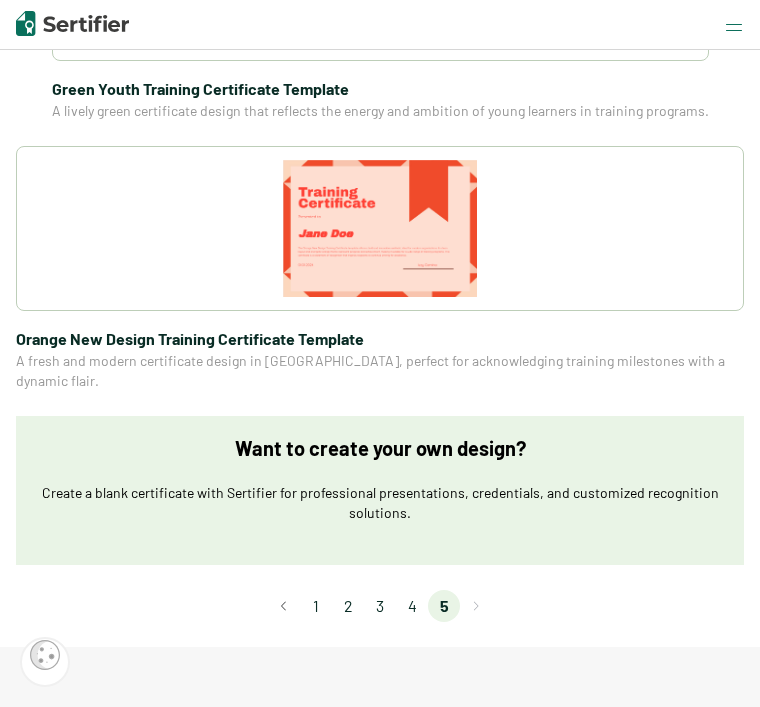 click on "1" at bounding box center (316, 606) 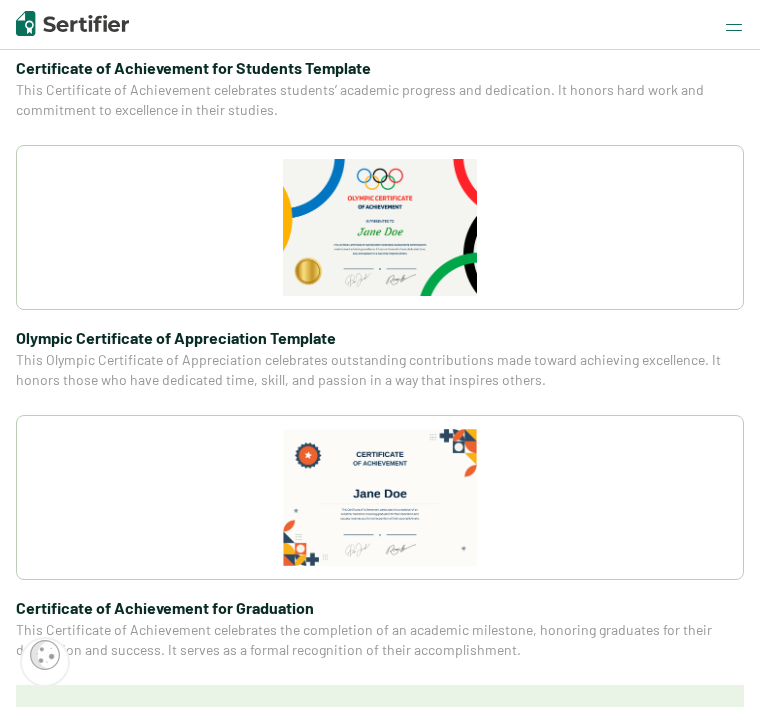 scroll, scrollTop: 3266, scrollLeft: 0, axis: vertical 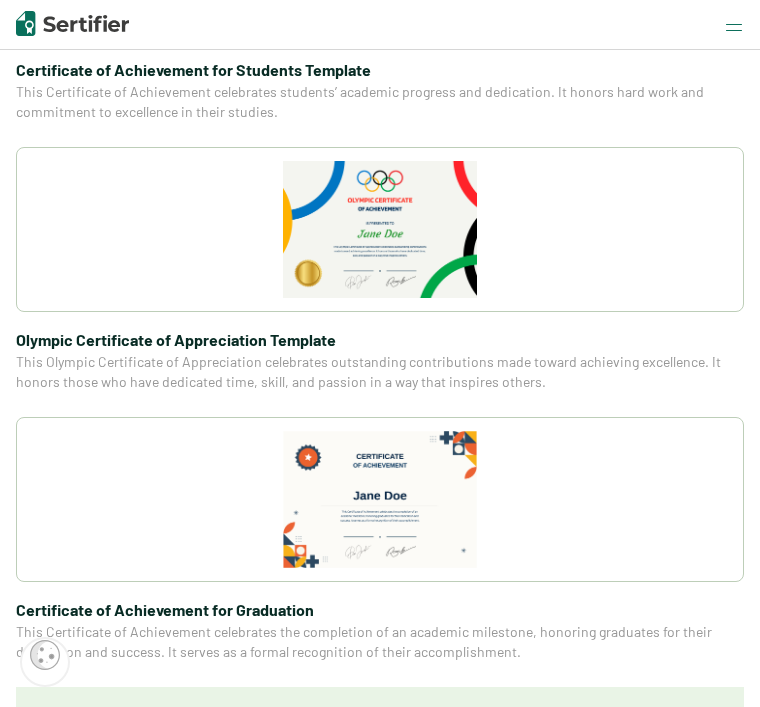 click at bounding box center (380, 229) 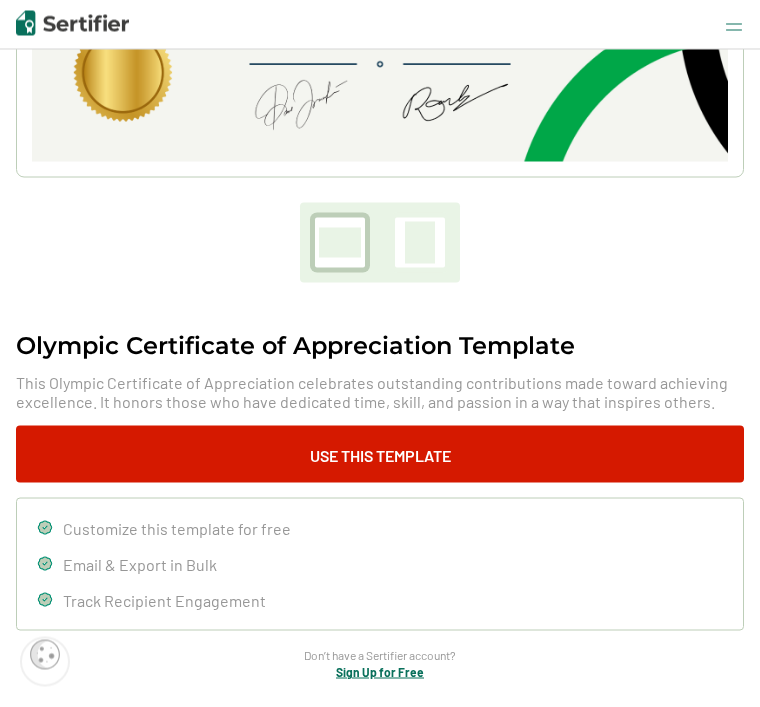 scroll, scrollTop: 527, scrollLeft: 0, axis: vertical 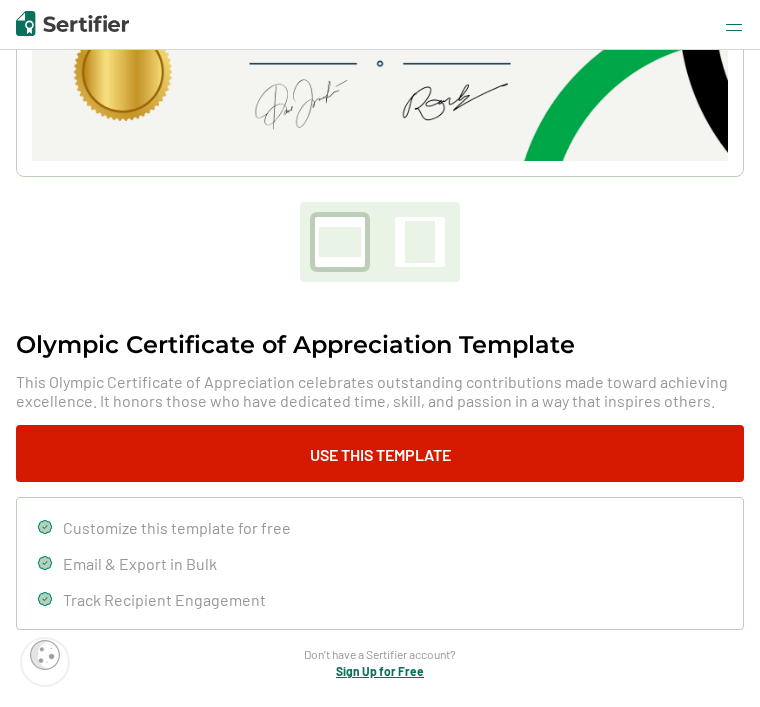 click on "Use This Template" at bounding box center (380, 453) 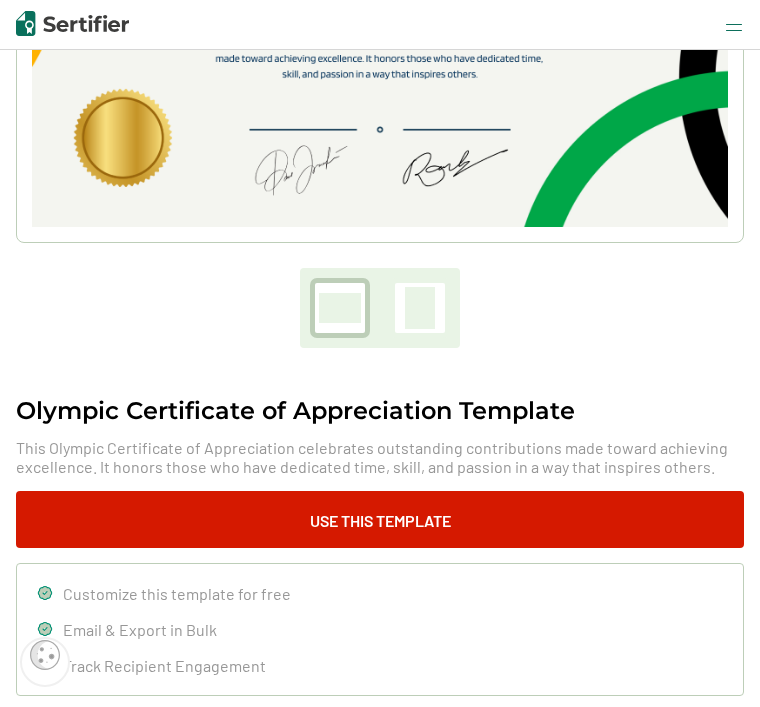 scroll, scrollTop: 460, scrollLeft: 0, axis: vertical 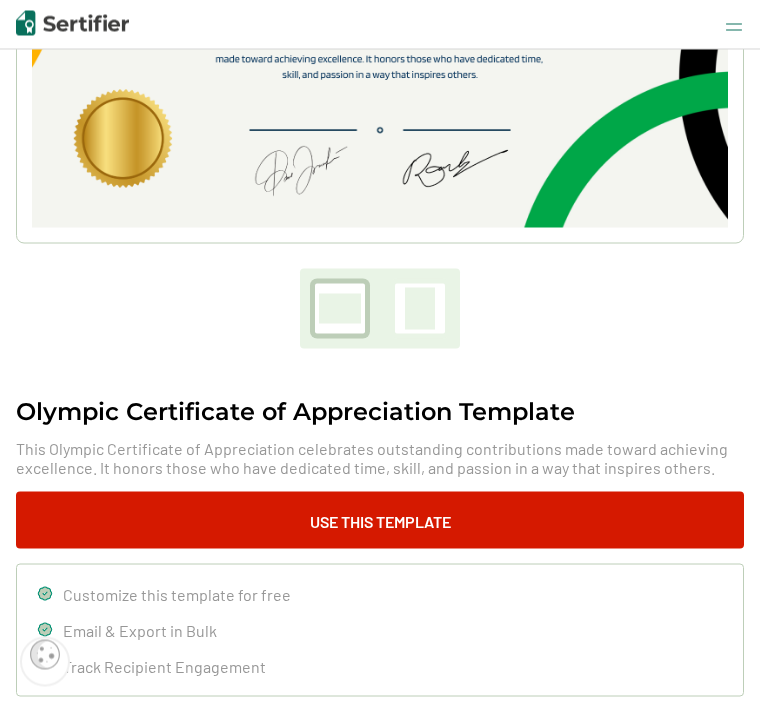click at bounding box center (420, 309) 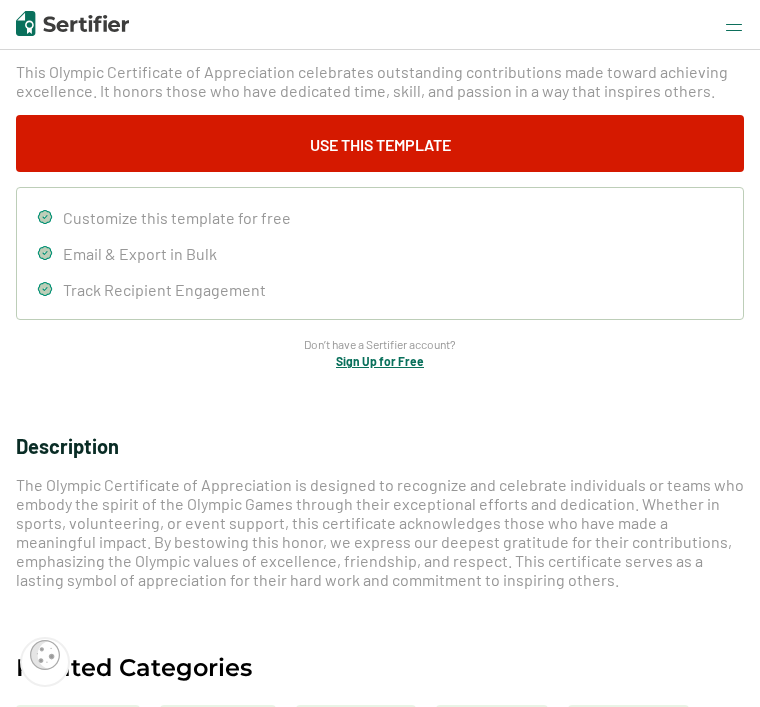 scroll, scrollTop: 849, scrollLeft: 0, axis: vertical 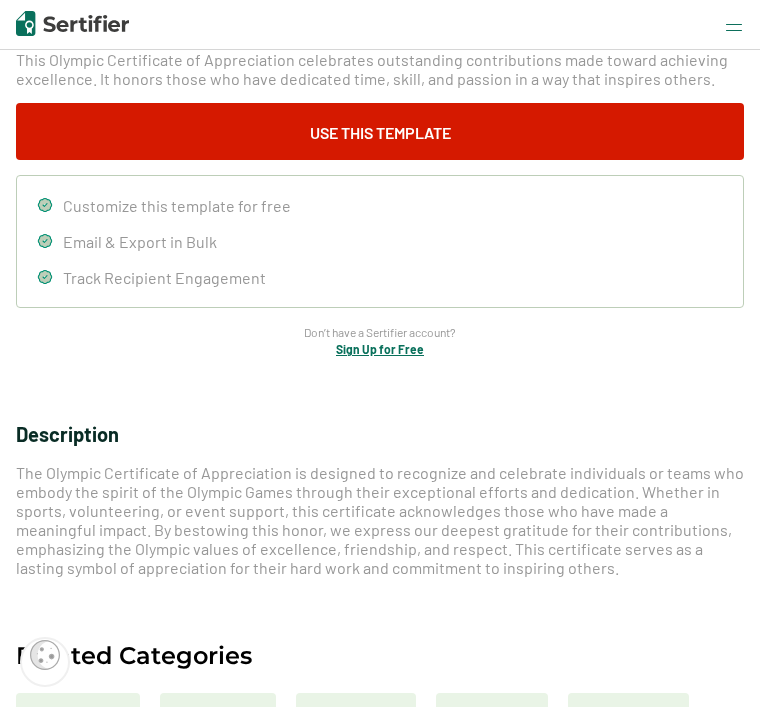 click at bounding box center (340, -80) 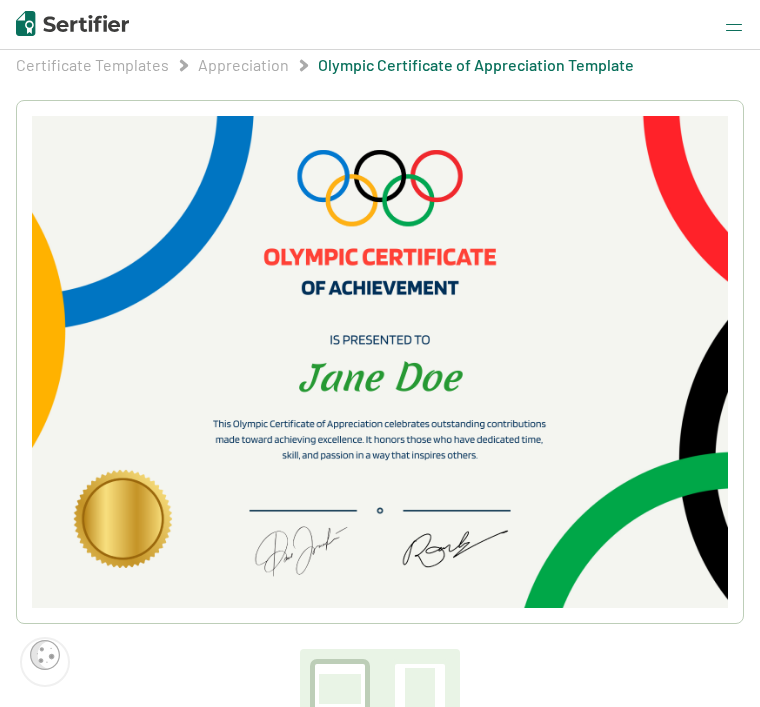 scroll, scrollTop: 79, scrollLeft: 0, axis: vertical 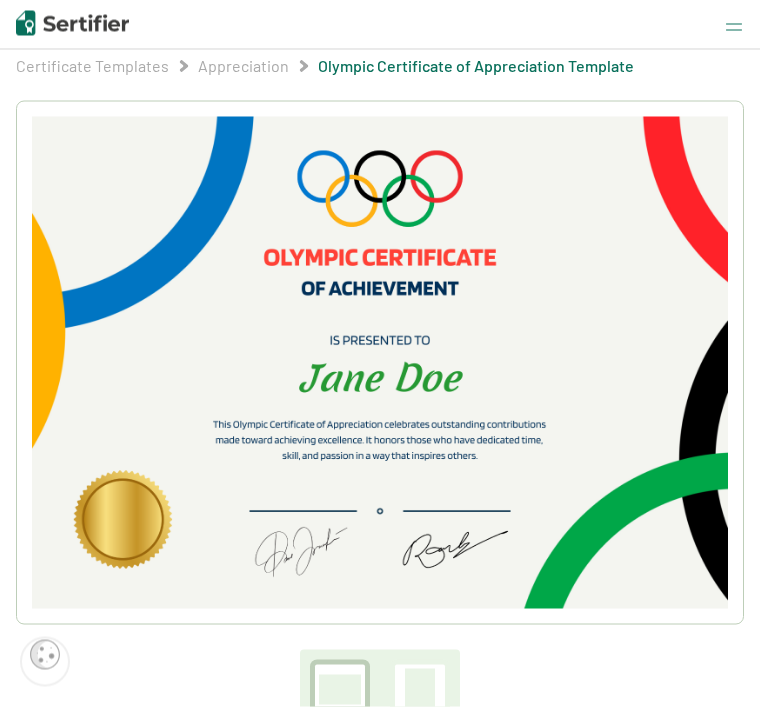 click at bounding box center (380, 363) 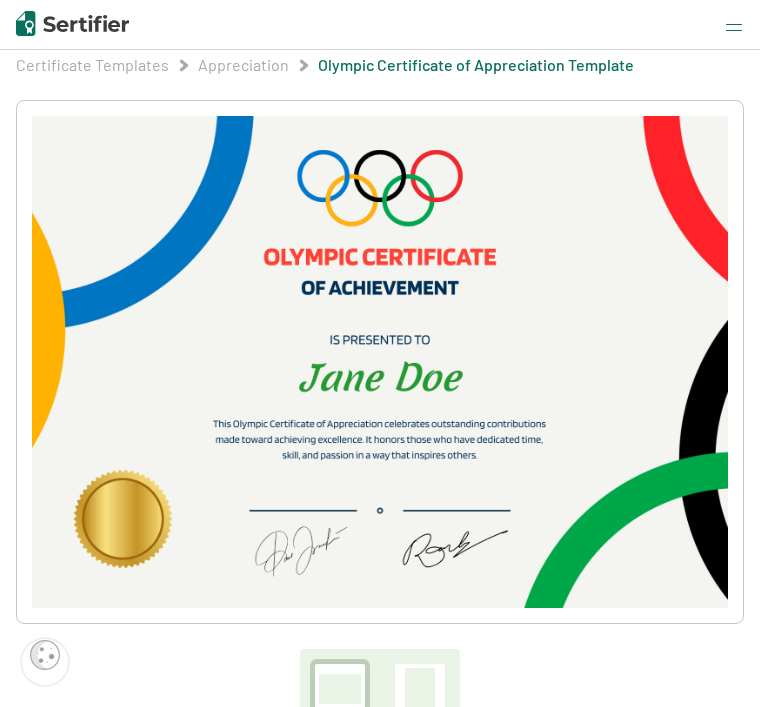 click at bounding box center (380, 362) 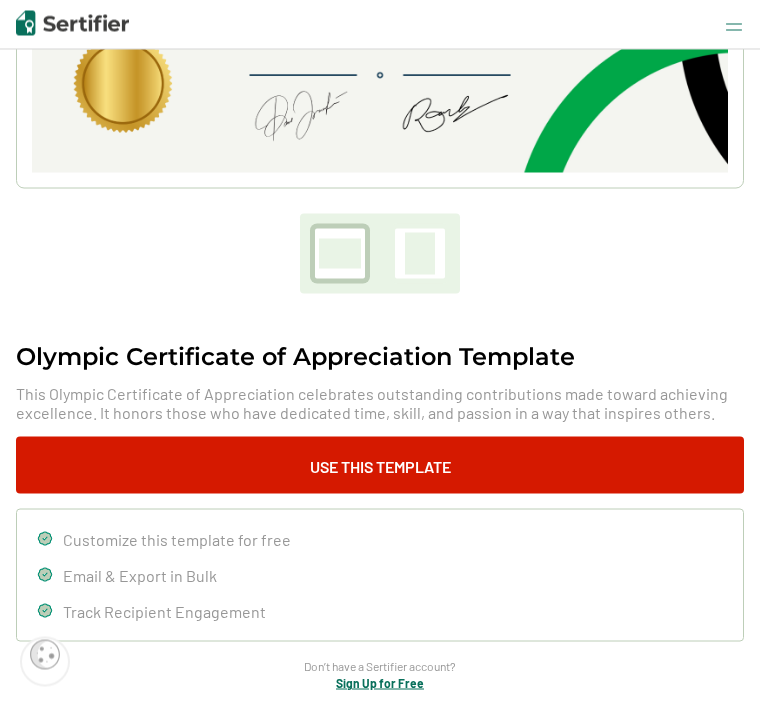 scroll, scrollTop: 516, scrollLeft: 0, axis: vertical 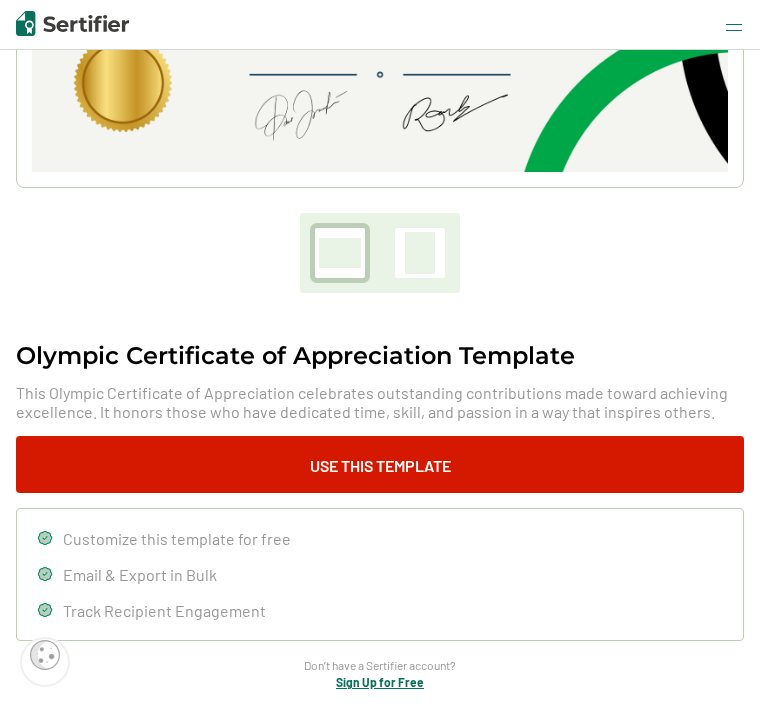 click on "Customize this template for free" 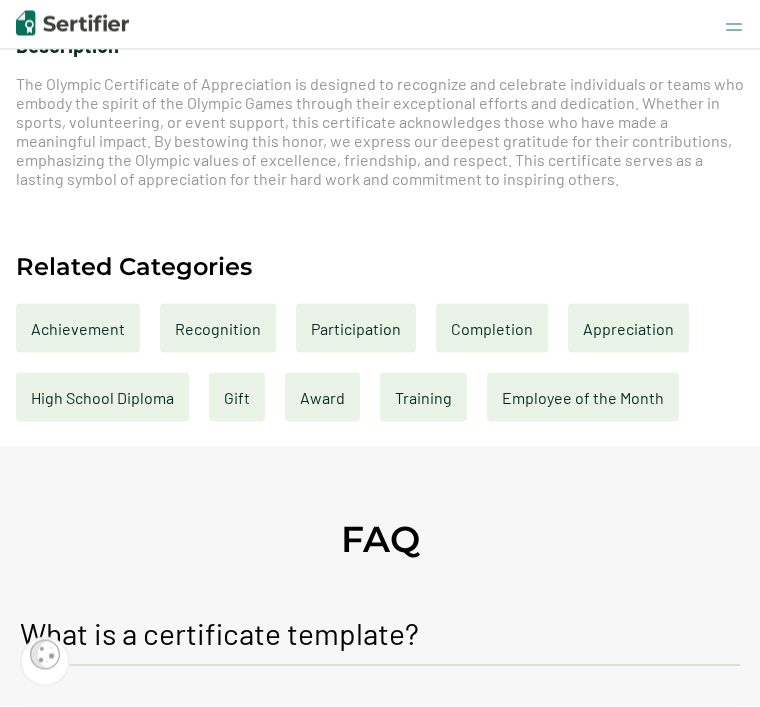 scroll, scrollTop: 1239, scrollLeft: 0, axis: vertical 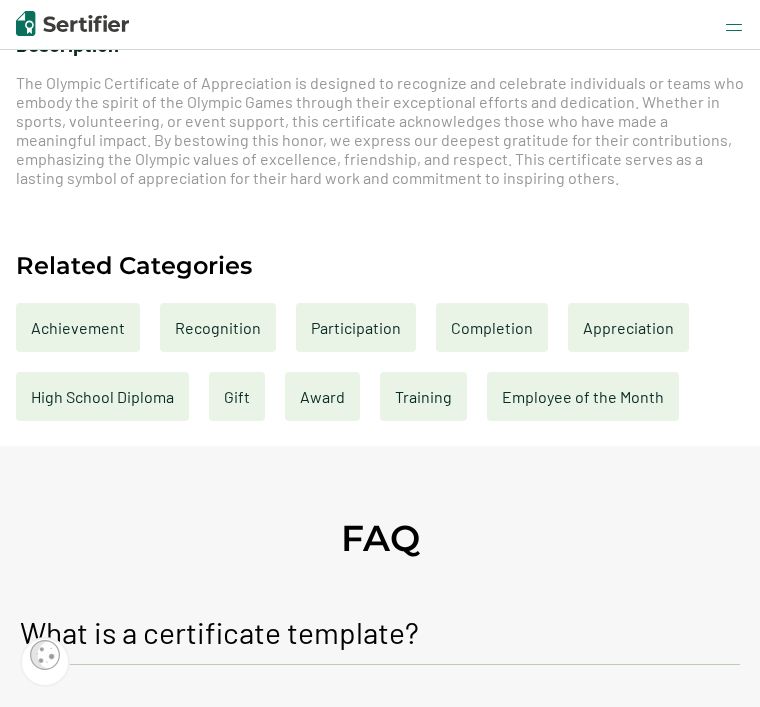 click on "Recognition" at bounding box center (218, 327) 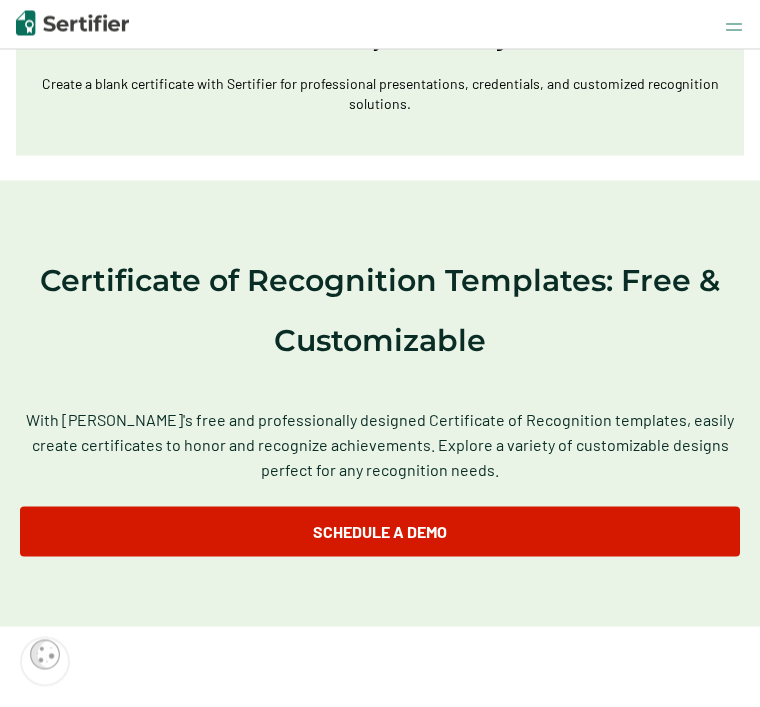 scroll, scrollTop: 2013, scrollLeft: 0, axis: vertical 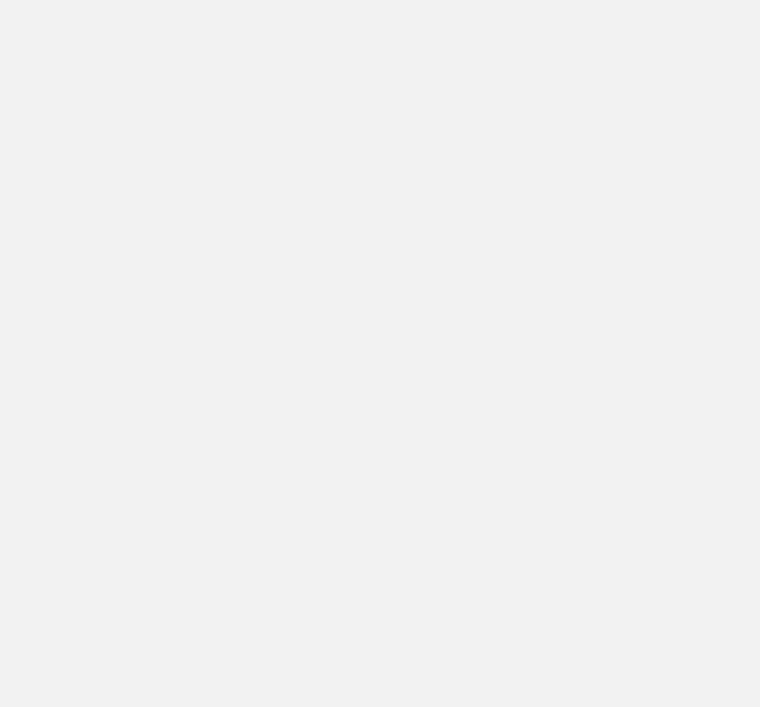 click at bounding box center (380, 353) 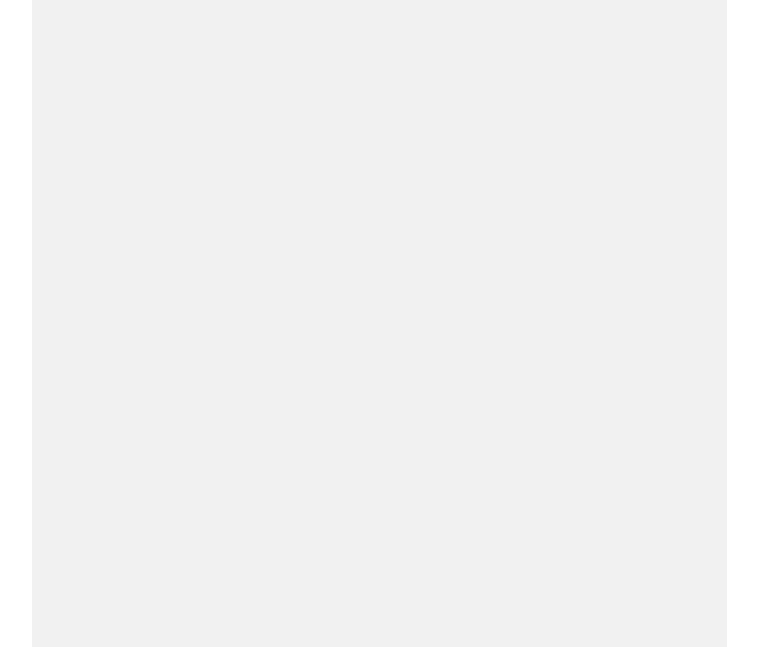 scroll, scrollTop: 0, scrollLeft: 0, axis: both 